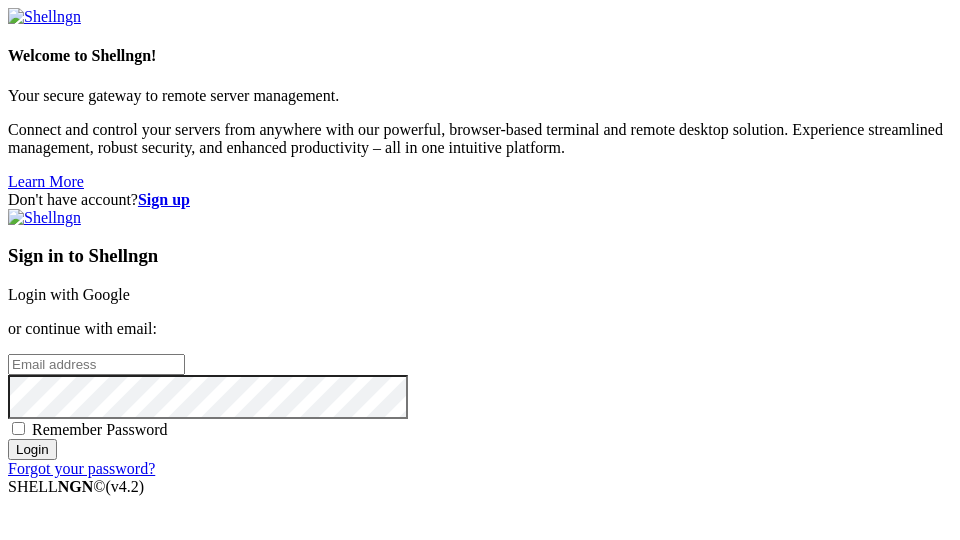 scroll, scrollTop: 0, scrollLeft: 0, axis: both 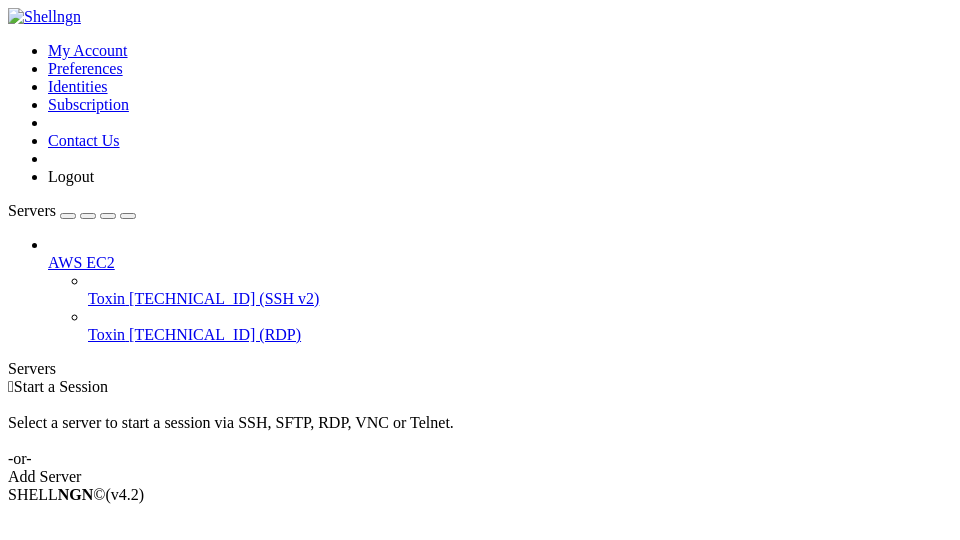 click on "Toxin
[TECHNICAL_ID] (RDP)" at bounding box center (520, 335) 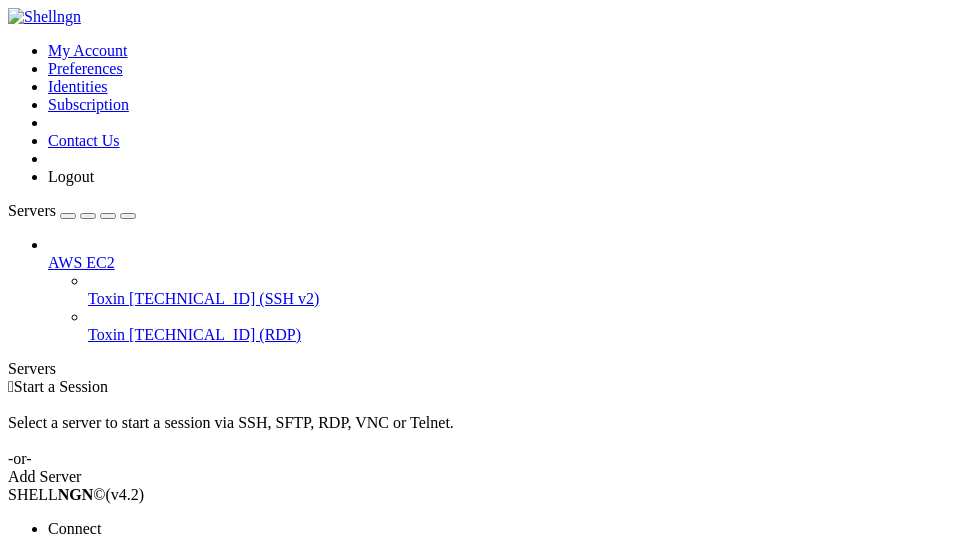 click on "Connect" at bounding box center (139, 529) 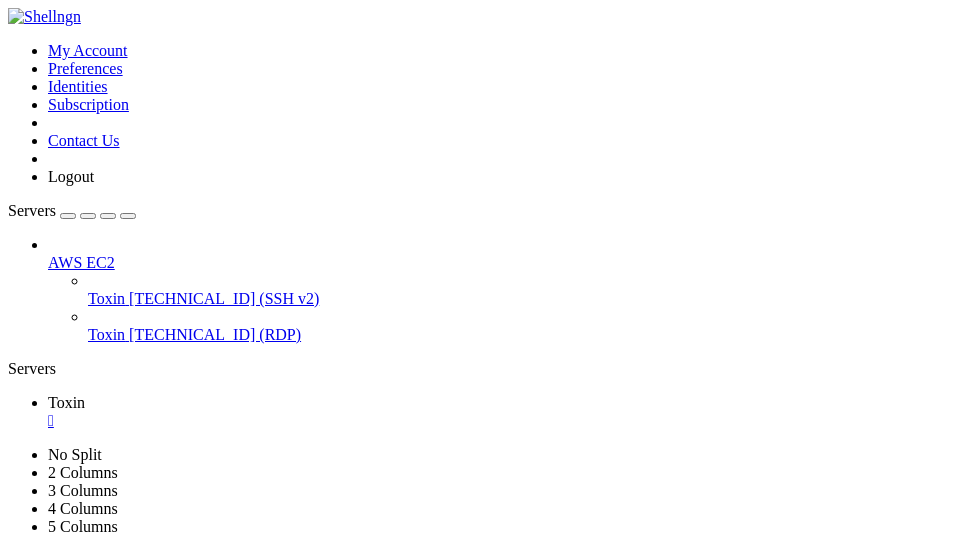 scroll, scrollTop: 0, scrollLeft: 0, axis: both 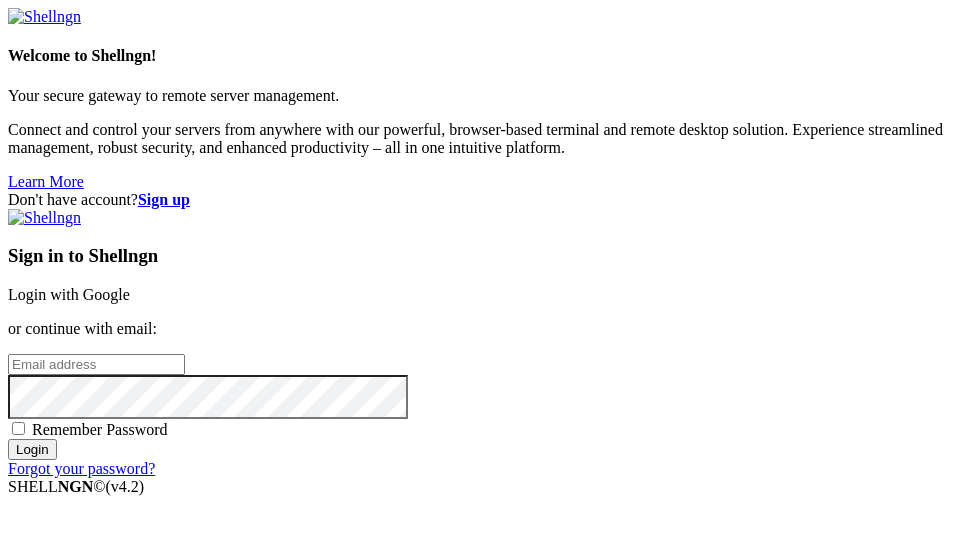 click on "Login with Google" at bounding box center (69, 294) 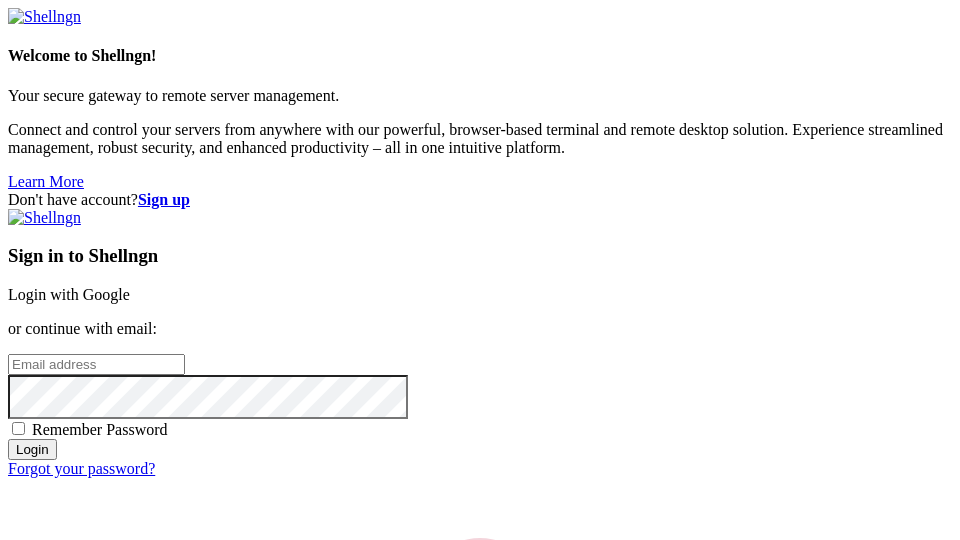 click on "Loading..." at bounding box center [480, 599] 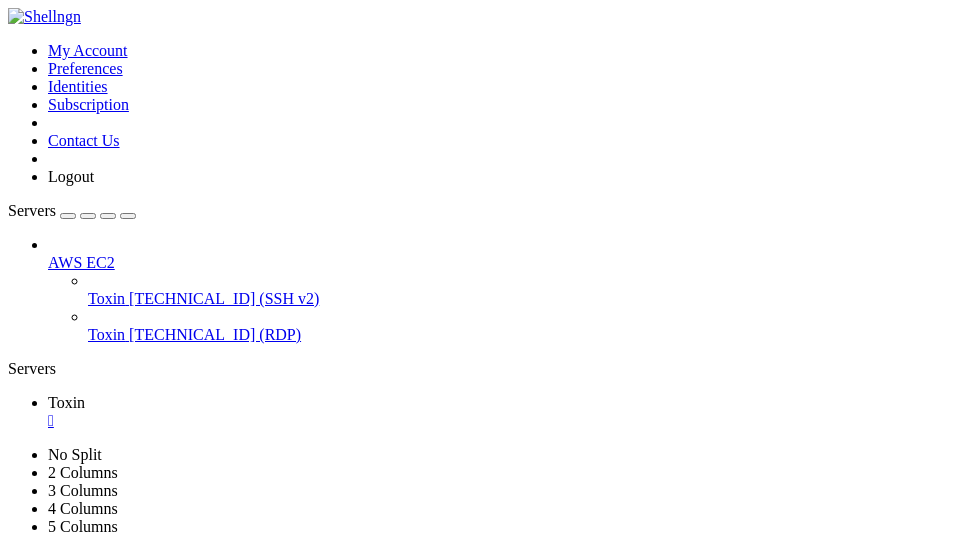 scroll, scrollTop: 0, scrollLeft: 0, axis: both 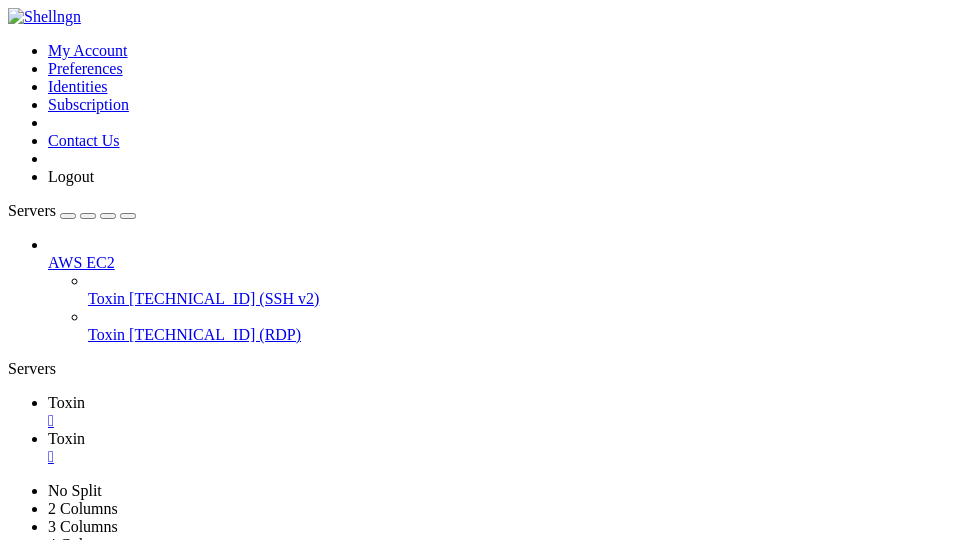 click on "" at bounding box center (18, 1010) 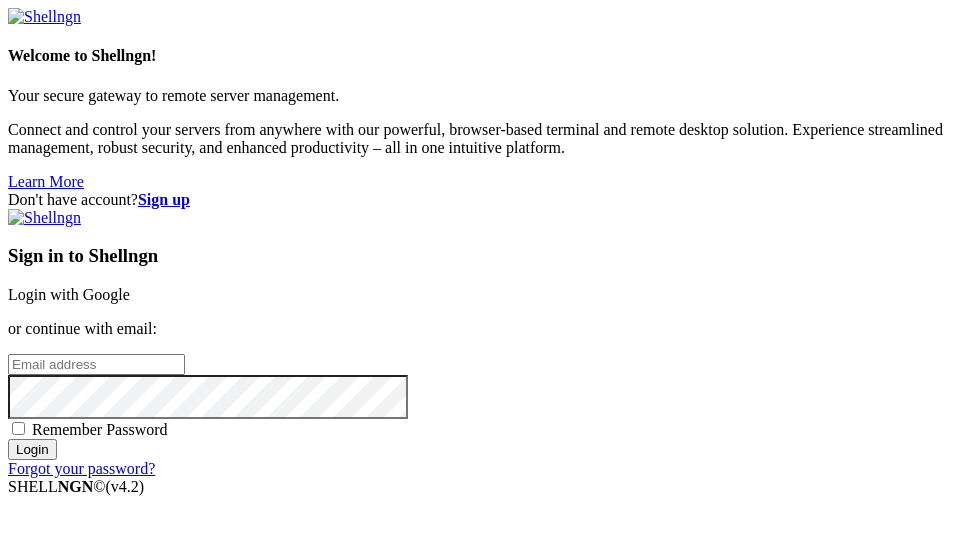 click on "Login with Google" at bounding box center [69, 294] 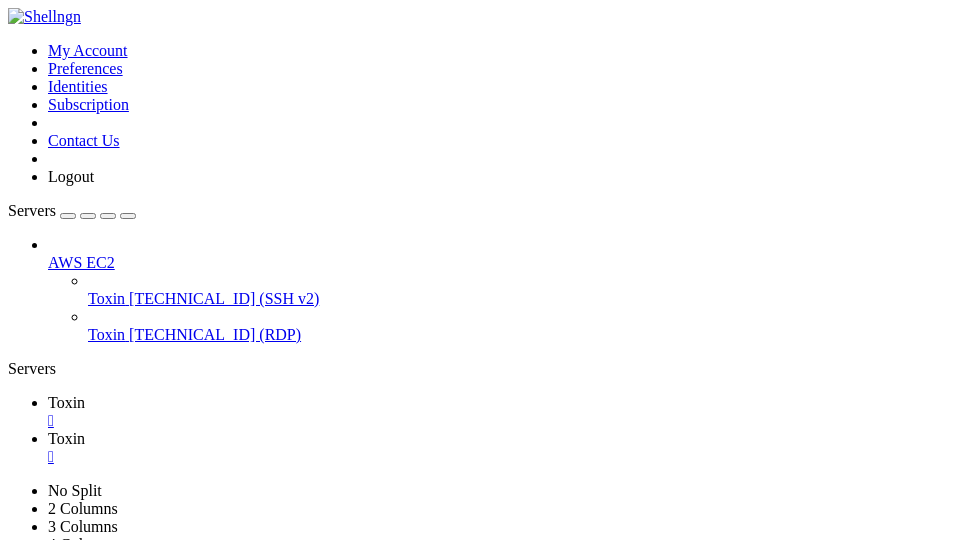 scroll, scrollTop: 0, scrollLeft: 0, axis: both 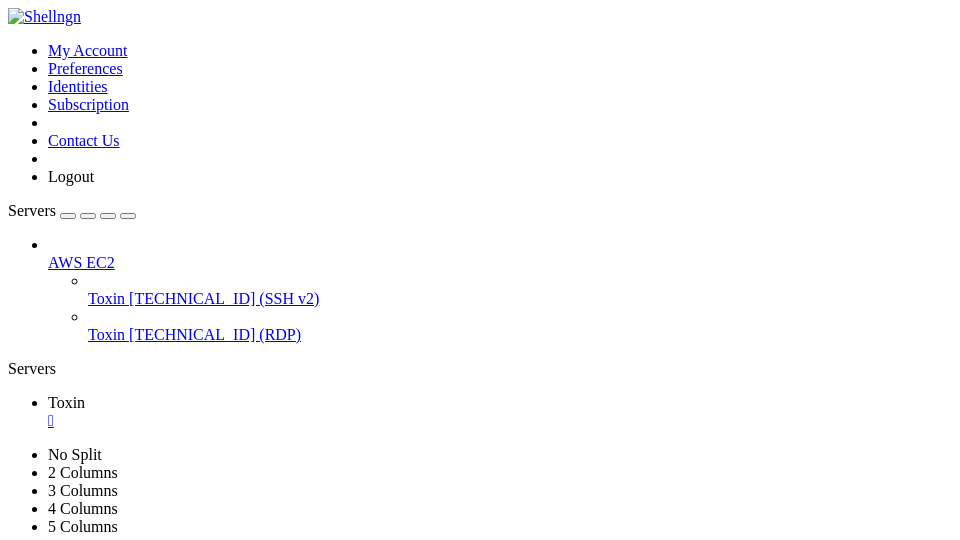 click on "" at bounding box center (500, 421) 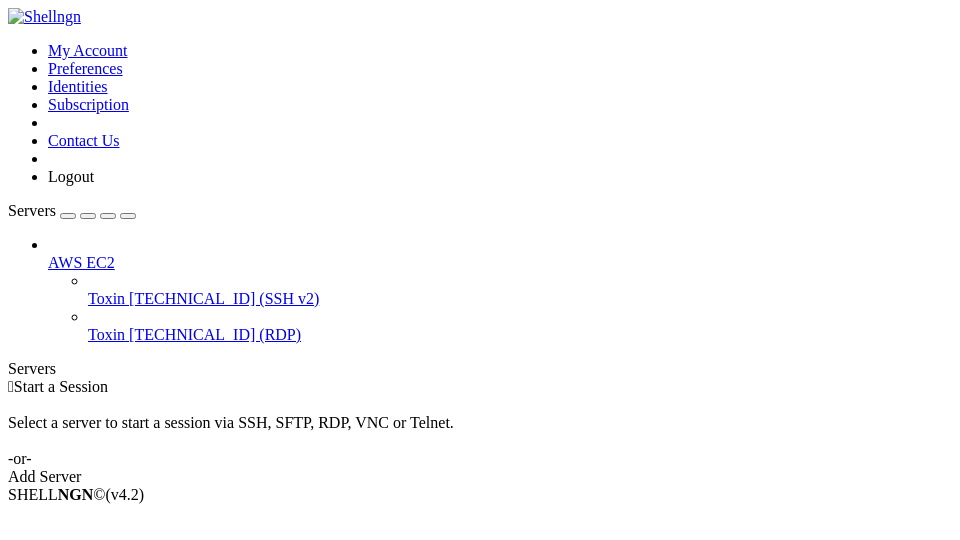 click on "Servers" at bounding box center (480, 369) 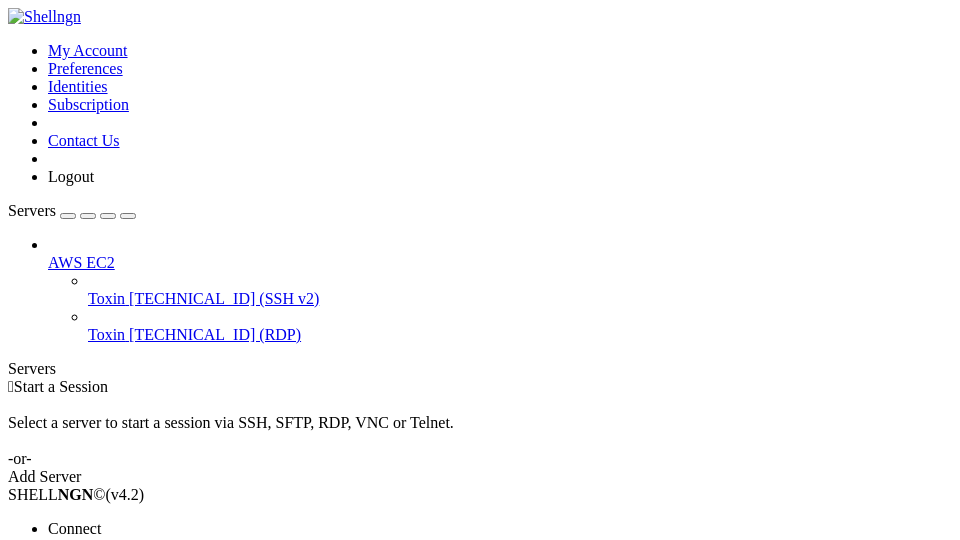 drag, startPoint x: 217, startPoint y: 270, endPoint x: 220, endPoint y: 259, distance: 11.401754 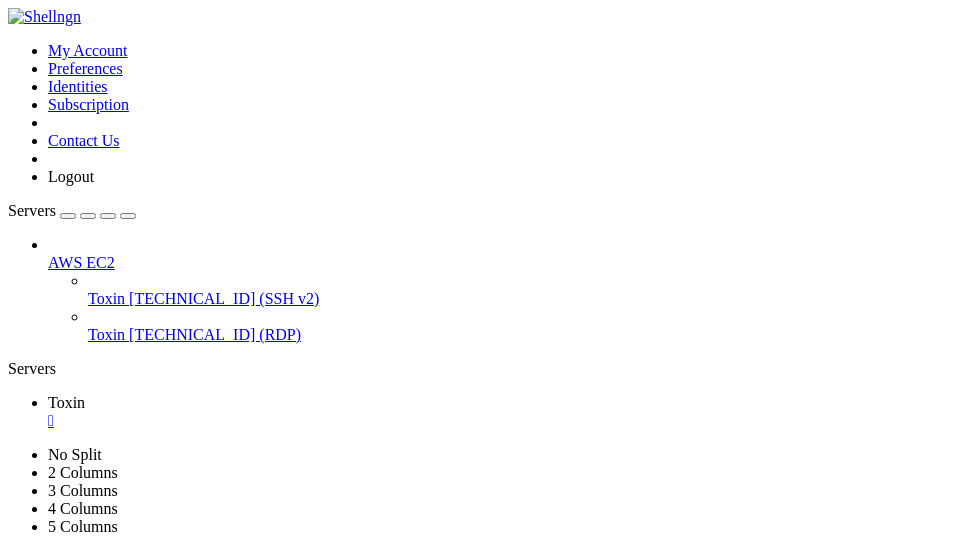 click on "AWS EC2   Toxin
[TECHNICAL_ID] (SSH v2)
[GEOGRAPHIC_DATA]
[TECHNICAL_ID] (RDP)" at bounding box center [480, 290] 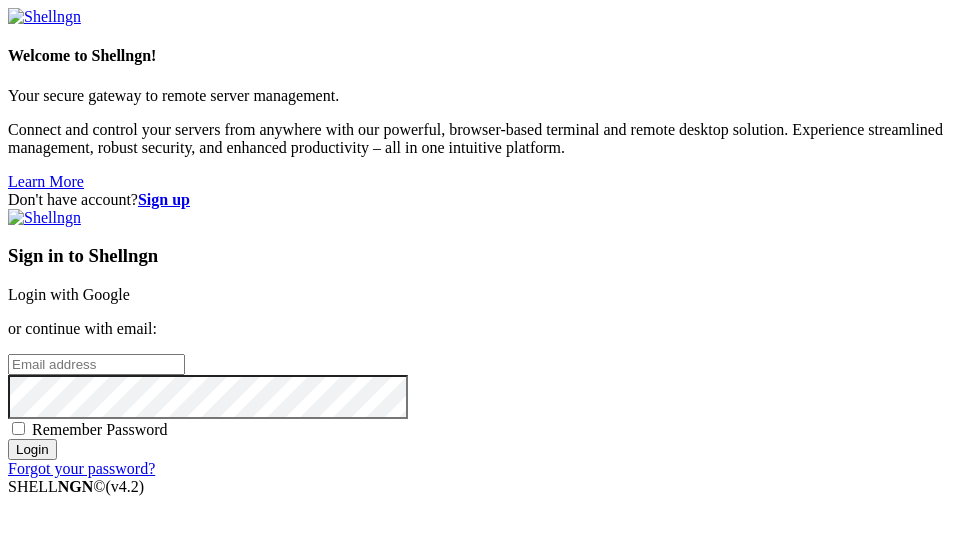 click on "Login with Google" at bounding box center [69, 294] 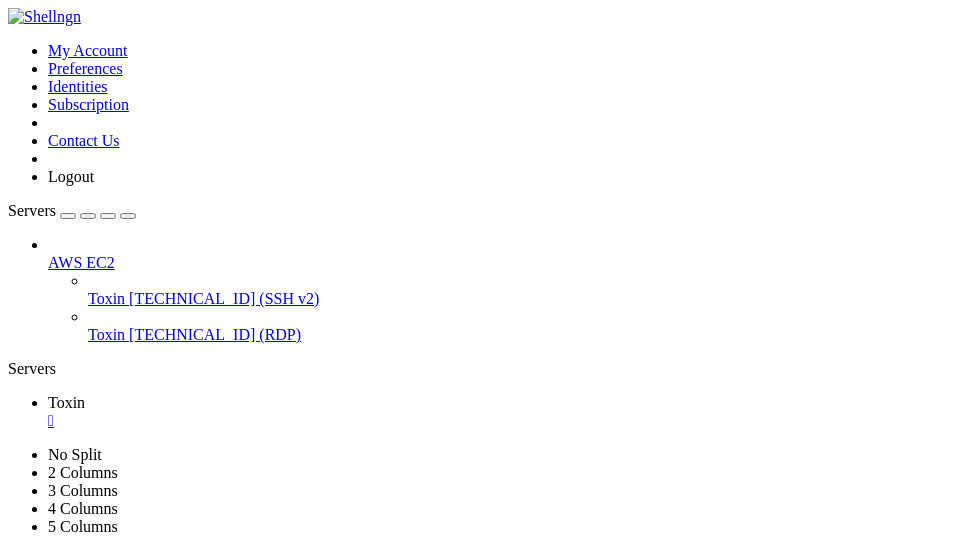 scroll, scrollTop: 0, scrollLeft: 0, axis: both 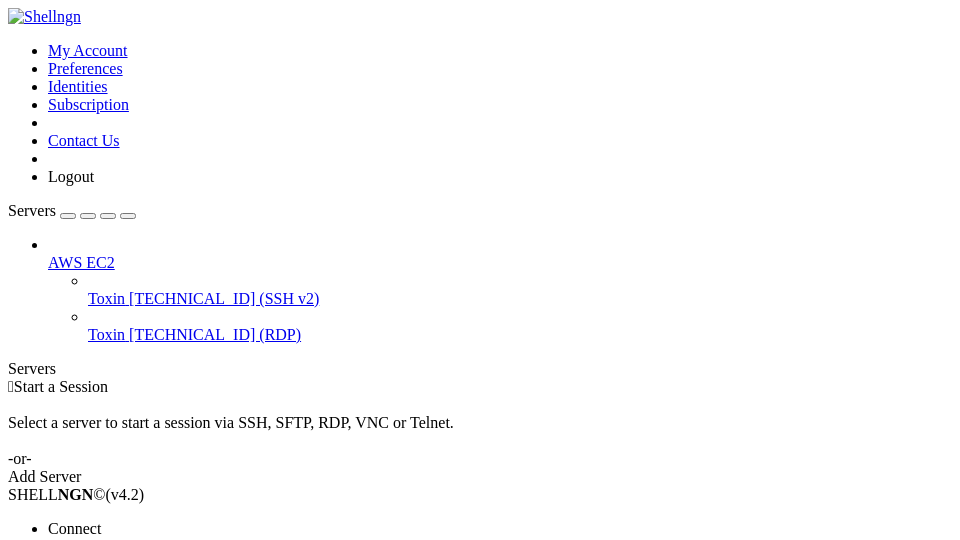 click on "Connect" at bounding box center [74, 528] 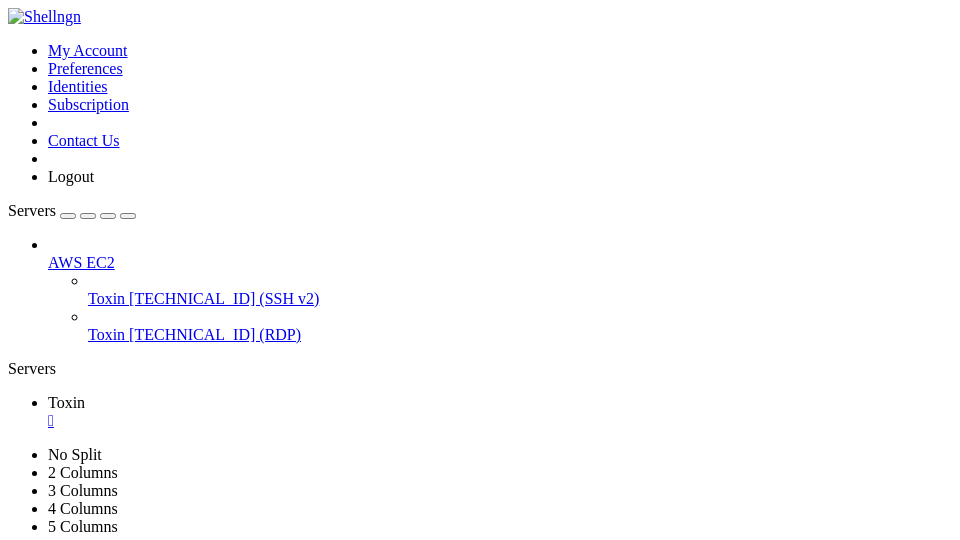 scroll, scrollTop: 0, scrollLeft: 0, axis: both 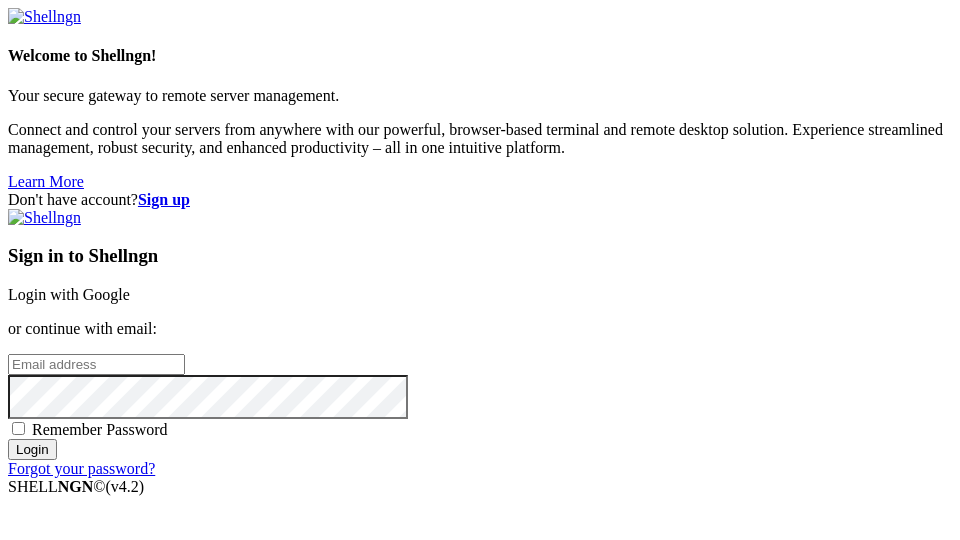 click on "Login with Google" at bounding box center (69, 294) 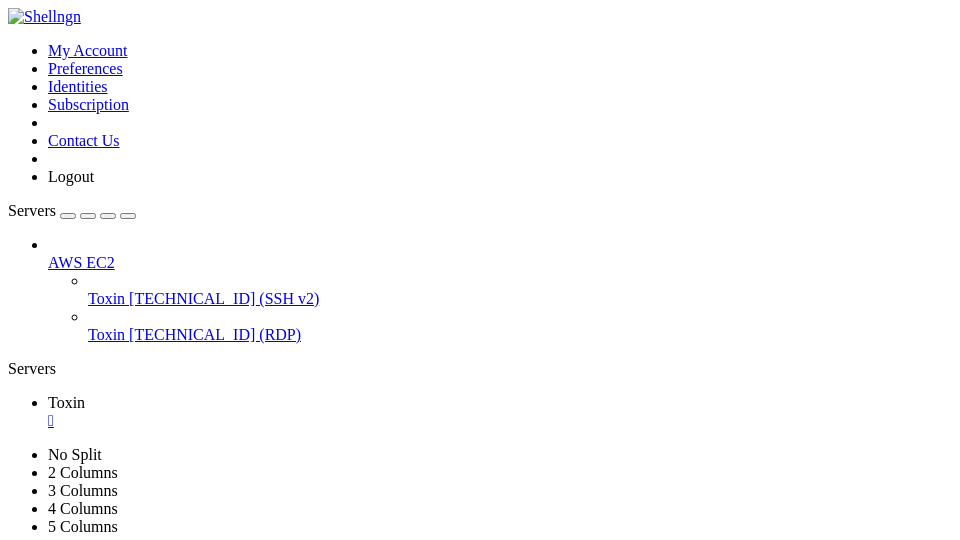 scroll, scrollTop: 0, scrollLeft: 0, axis: both 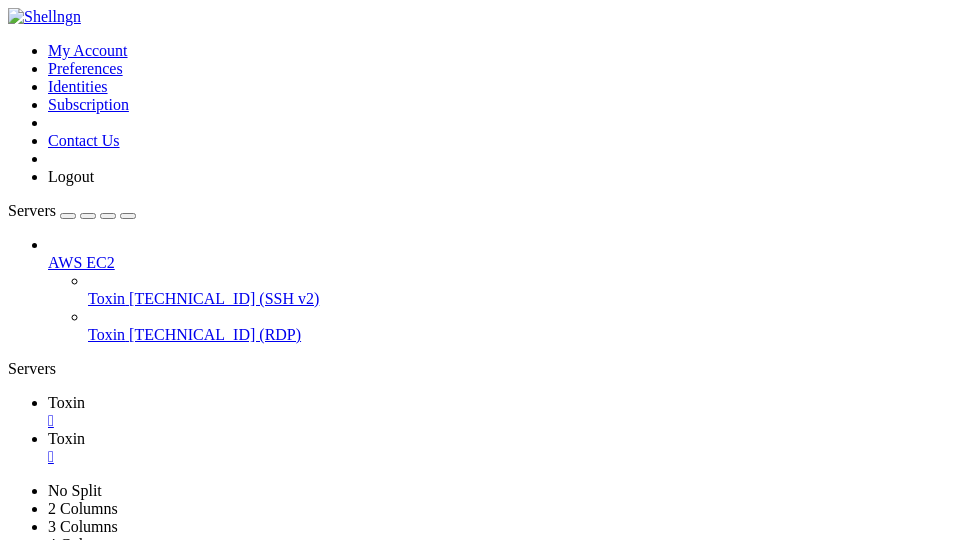 click on "" at bounding box center [500, 421] 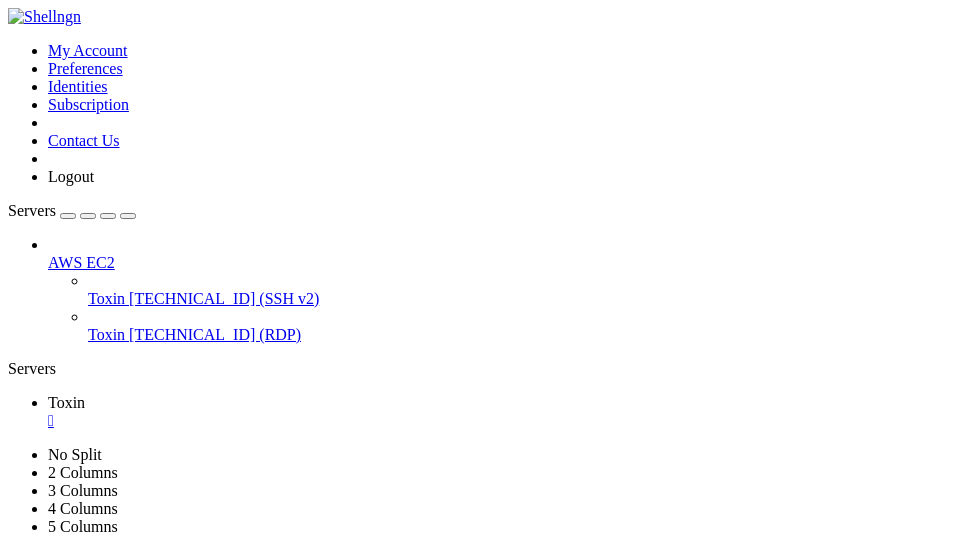 click on "" at bounding box center (500, 421) 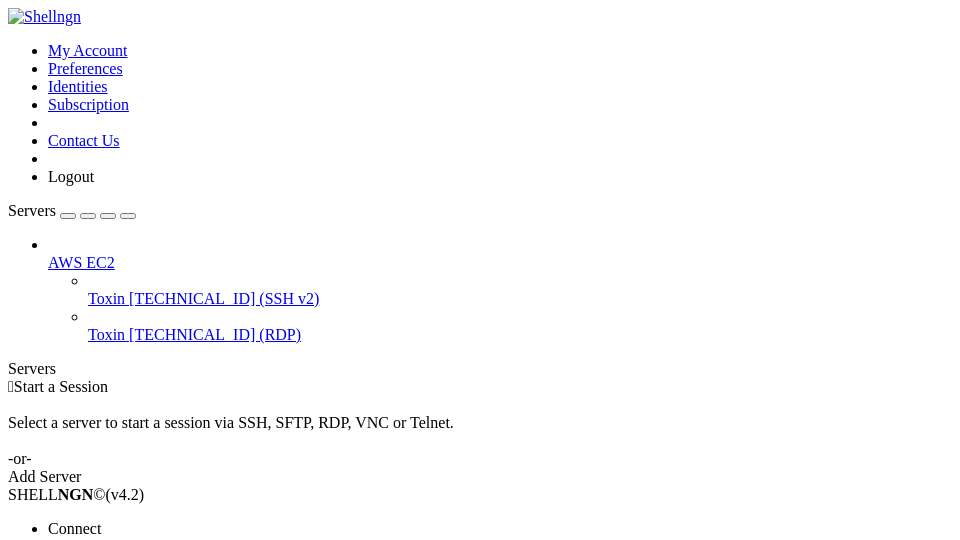 click on "Connect" at bounding box center [74, 528] 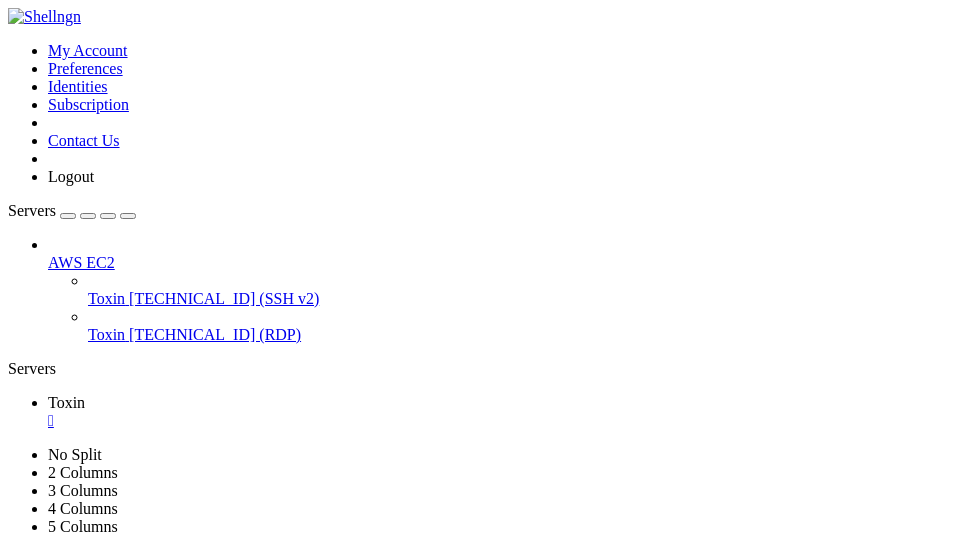scroll, scrollTop: 0, scrollLeft: 0, axis: both 